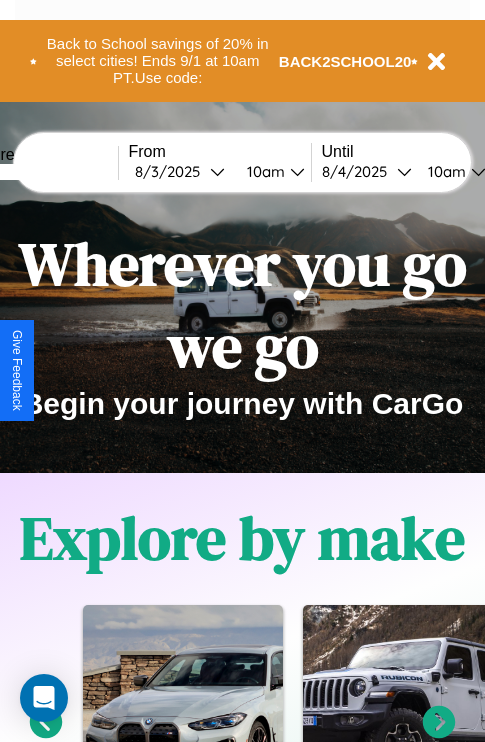 scroll, scrollTop: 308, scrollLeft: 0, axis: vertical 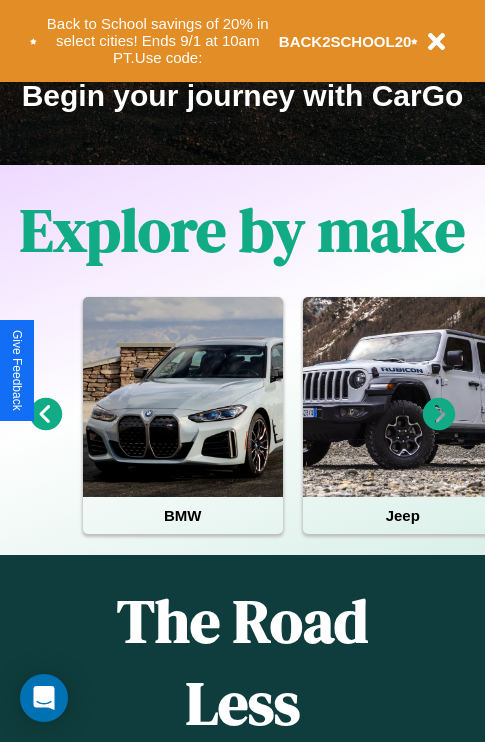 click 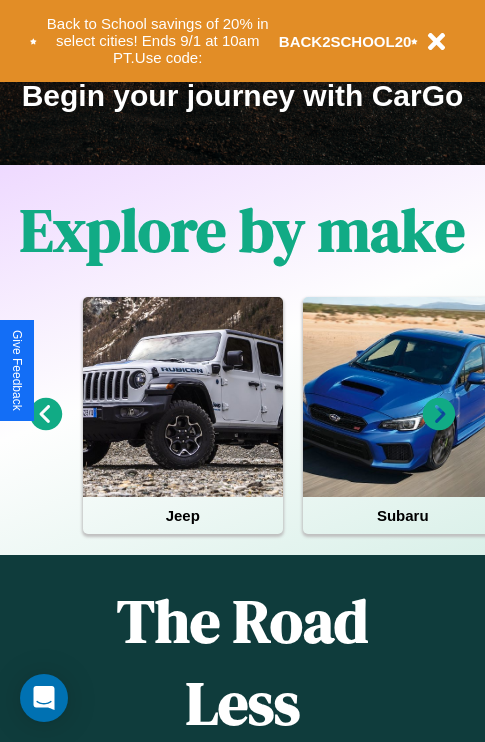 click 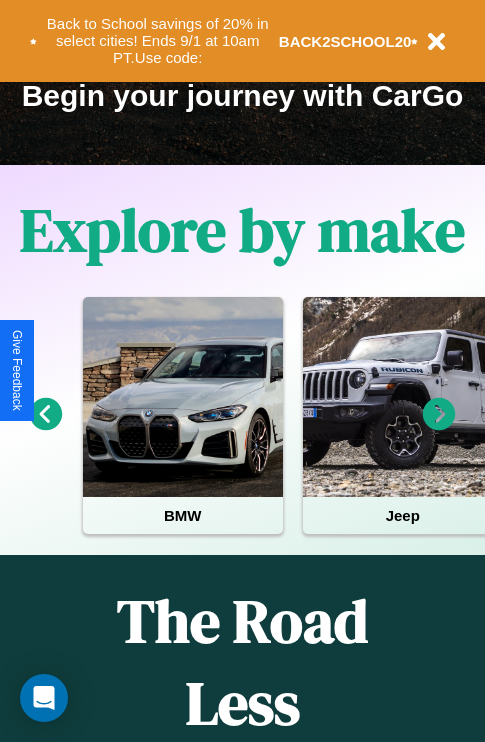 click 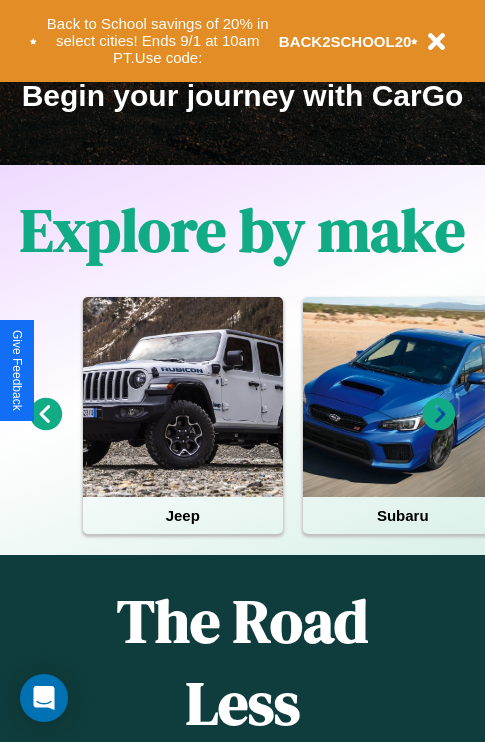 click 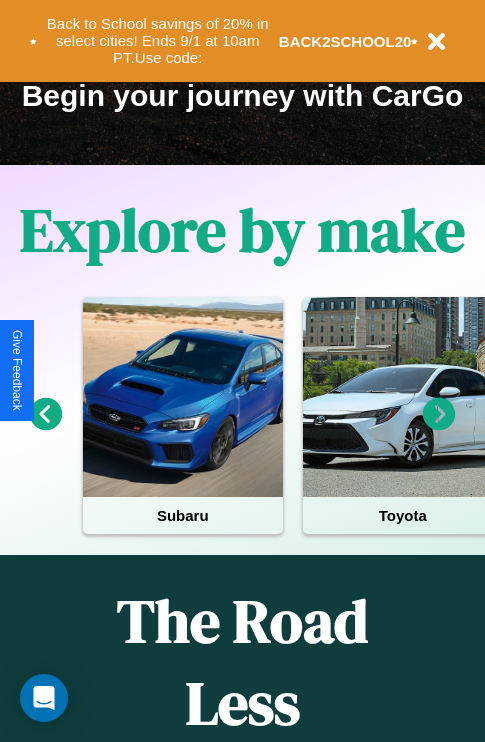 click 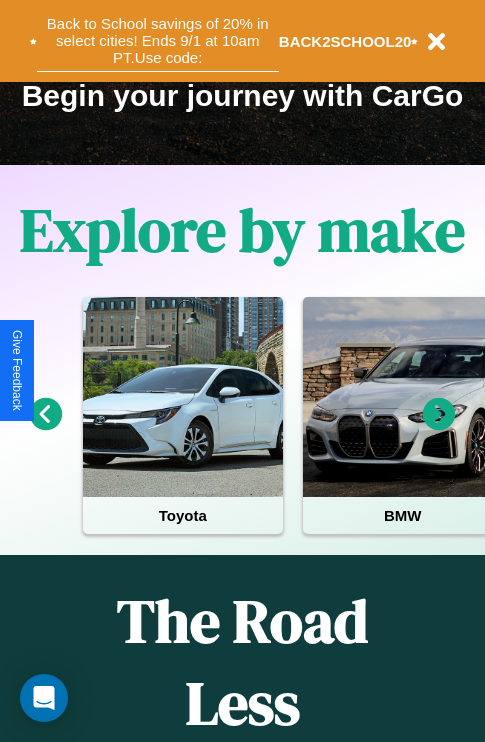 click on "Back to School savings of 20% in select cities! Ends 9/1 at 10am PT.  Use code:" at bounding box center [158, 41] 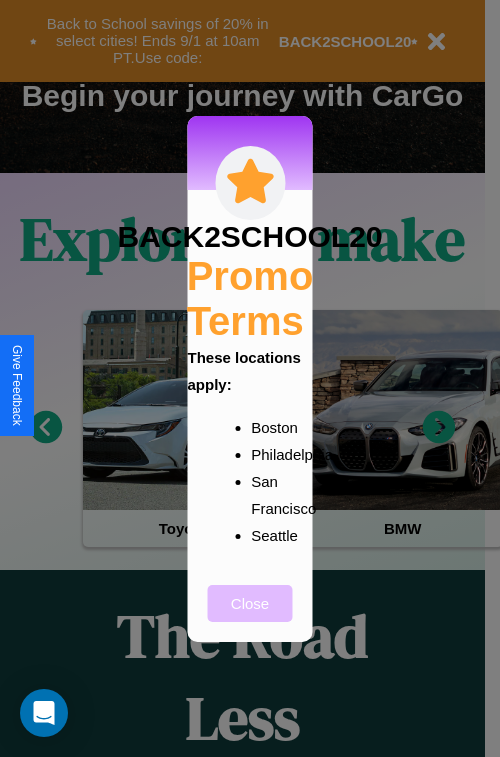 click on "Close" at bounding box center [250, 603] 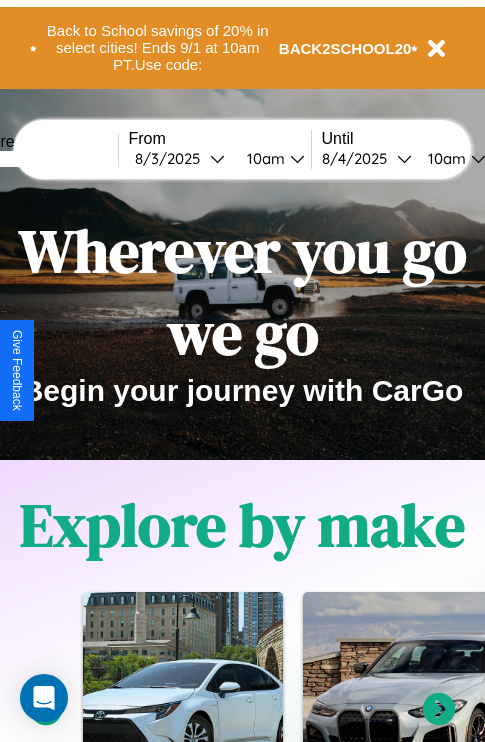 scroll, scrollTop: 0, scrollLeft: 0, axis: both 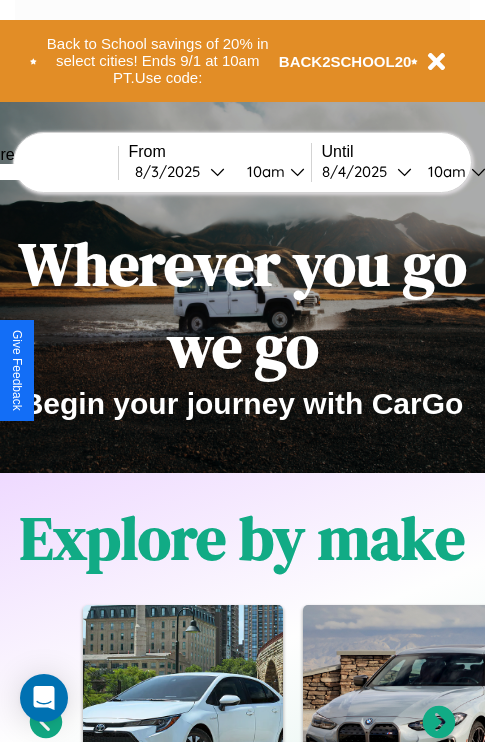 click at bounding box center [43, 172] 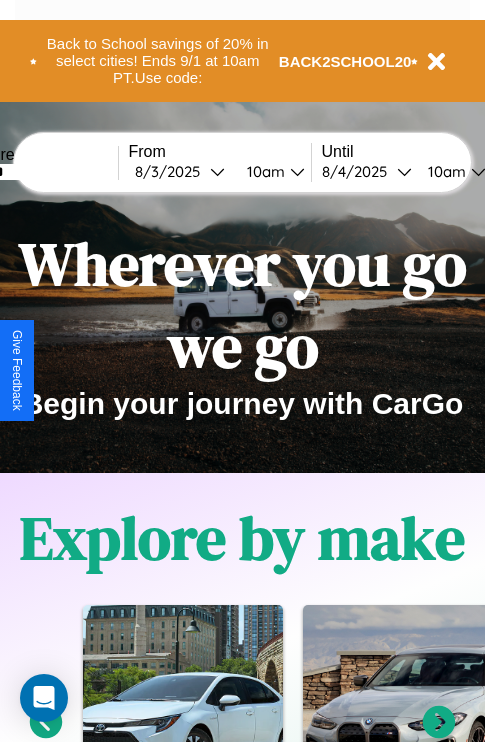 type on "******" 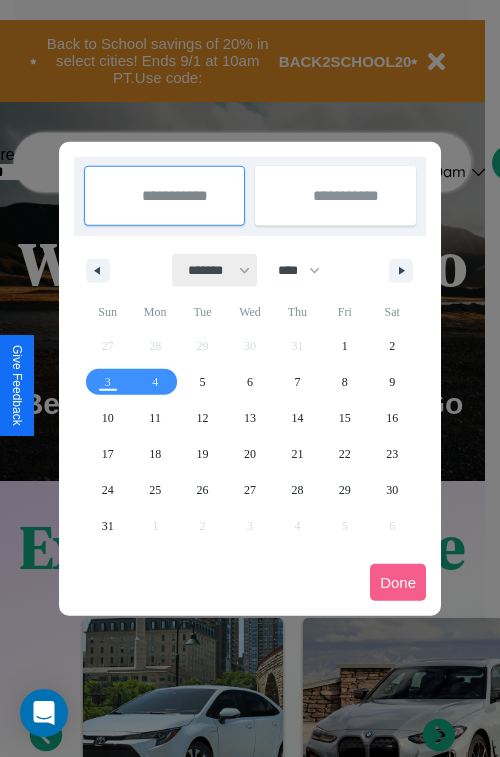 click on "******* ******** ***** ***** *** **** **** ****** ********* ******* ******** ********" at bounding box center [215, 270] 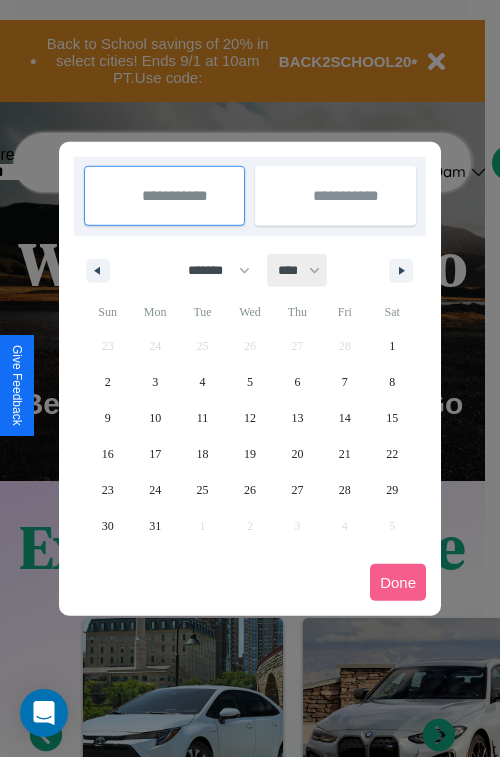 click on "**** **** **** **** **** **** **** **** **** **** **** **** **** **** **** **** **** **** **** **** **** **** **** **** **** **** **** **** **** **** **** **** **** **** **** **** **** **** **** **** **** **** **** **** **** **** **** **** **** **** **** **** **** **** **** **** **** **** **** **** **** **** **** **** **** **** **** **** **** **** **** **** **** **** **** **** **** **** **** **** **** **** **** **** **** **** **** **** **** **** **** **** **** **** **** **** **** **** **** **** **** **** **** **** **** **** **** **** **** **** **** **** **** **** **** **** **** **** **** **** ****" at bounding box center [298, 270] 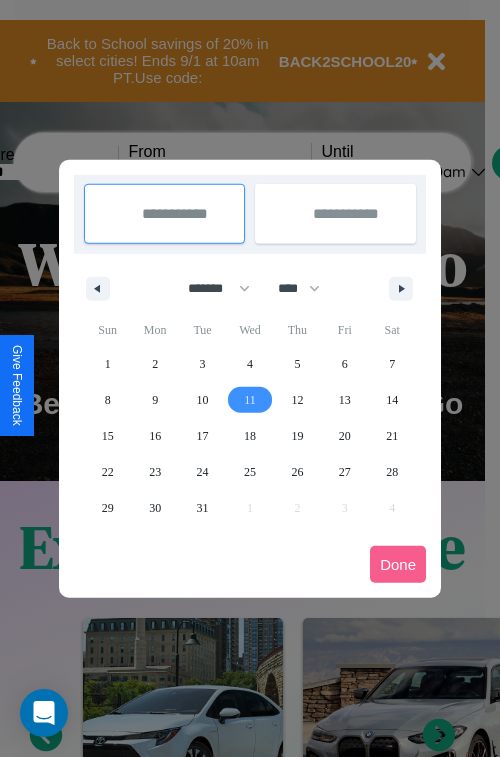 click on "11" at bounding box center [250, 400] 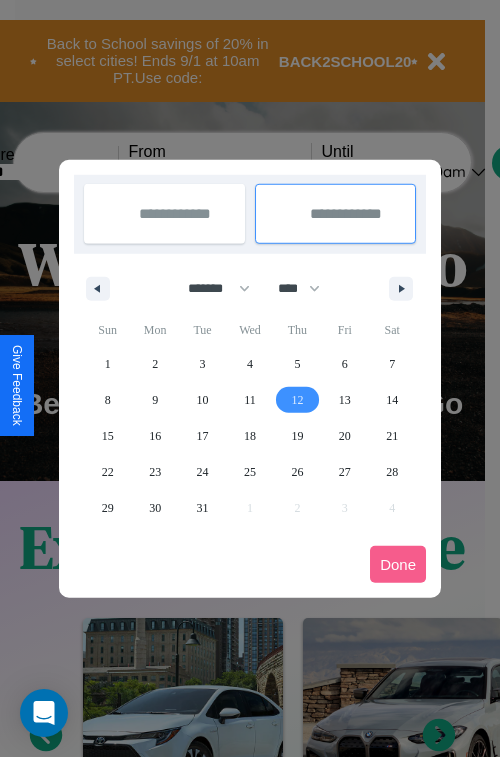 click on "12" at bounding box center [297, 400] 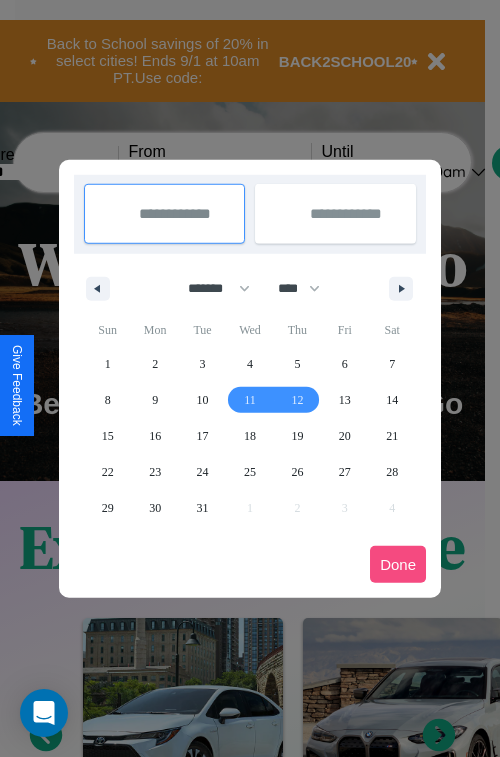click on "Done" at bounding box center (398, 564) 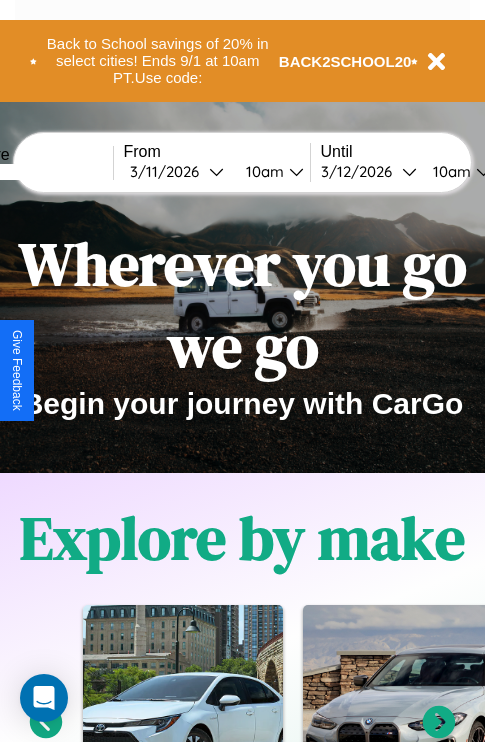 scroll, scrollTop: 0, scrollLeft: 72, axis: horizontal 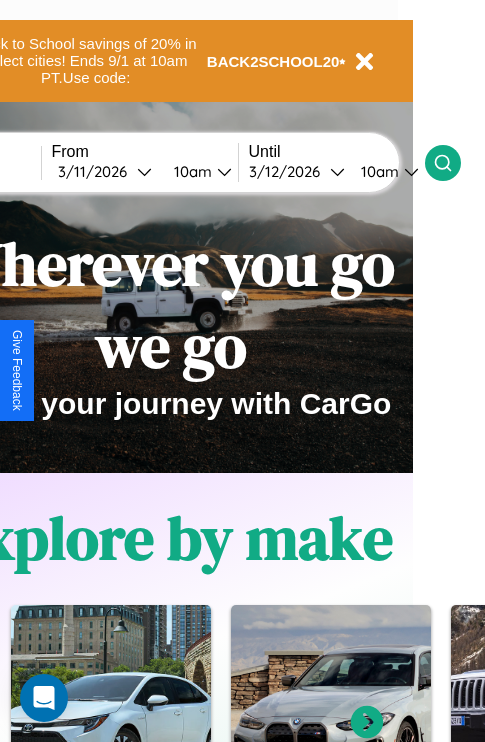 click 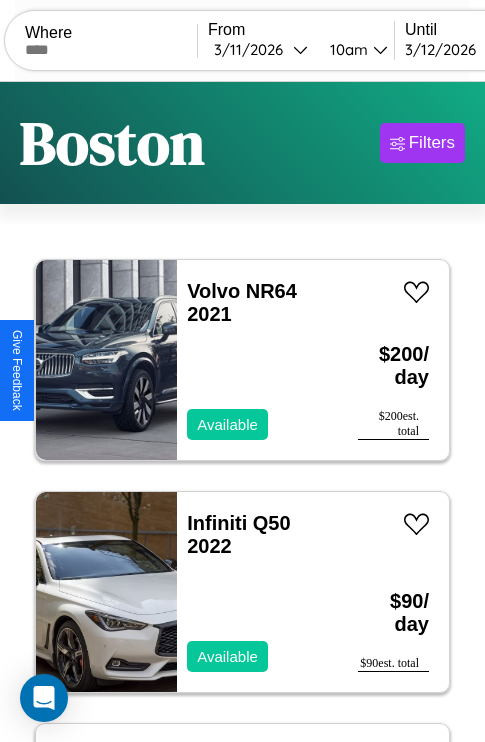 scroll, scrollTop: 79, scrollLeft: 0, axis: vertical 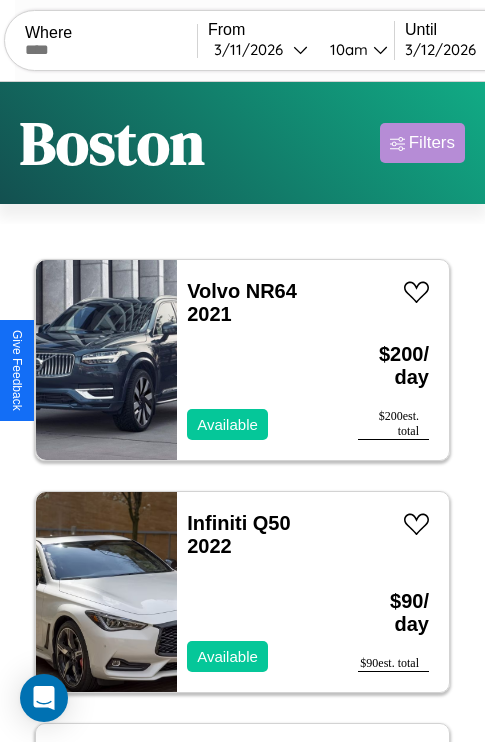 click on "Filters" at bounding box center (432, 143) 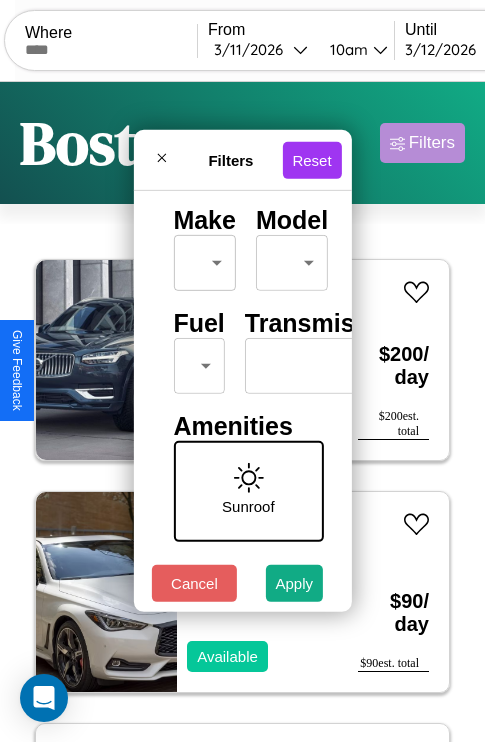 scroll, scrollTop: 162, scrollLeft: 0, axis: vertical 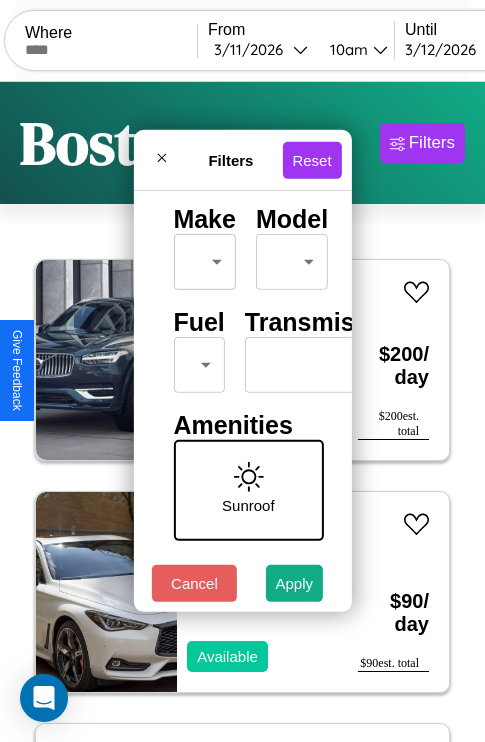 click on "CarGo Where From [DATE] [TIME] Until [DATE] [TIME] Become a Host Login Sign Up [CITY] Filters 117 cars in this area These cars can be picked up in this city. Volvo NR64 2021 Available $ 200 / day $ 200 est. total Infiniti Q50 2022 Available $ 90 / day $ 90 est. total Chrysler LASER 2014 Available $ 190 / day $ 190 est. total Volkswagen Golf 2021 Available $ 100 / day $ 100 est. total Toyota Scion xB 2016 Available $ 40 / day $ 40 est. total Ford [COMPANY] 2023 Unavailable $ 100 / day $ 100 est. total GMC Vandura 2021 Available $ 120 / day $ 120 est. total Volkswagen Jetta GLI 2014 Available $ 100 / day $ 100 est. total Jaguar XK 2016 Unavailable $ 90 / day $ 90 est. total Subaru Brat 2021 Available $ 80 / day $ 80 est. total Honda CN250 (Helix) 2023 Available $ 140 / day $ 140 est. total Fiat 124 Spider 2014 Available $ 180 / day $ 180 est. total Lexus RC 2019 Available $ 160 / day $ 160 Ferrari" at bounding box center (242, 412) 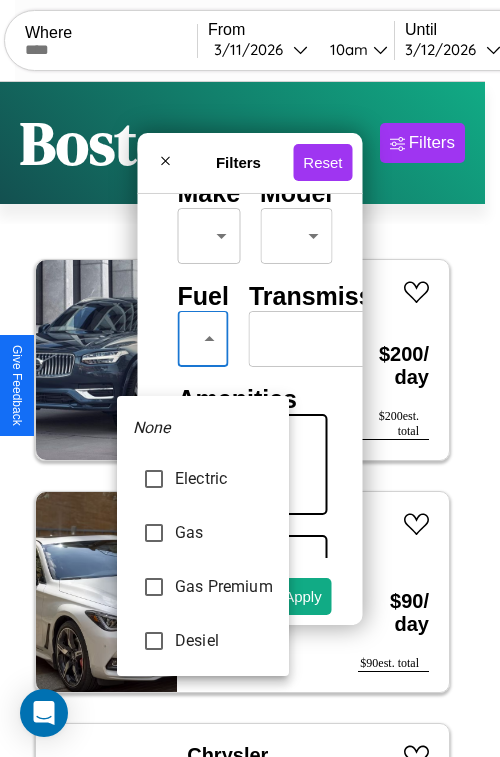 type on "***" 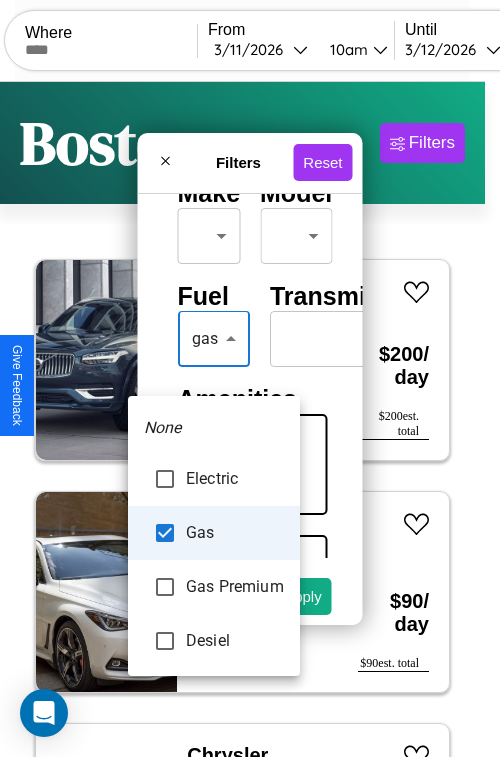 click at bounding box center [250, 378] 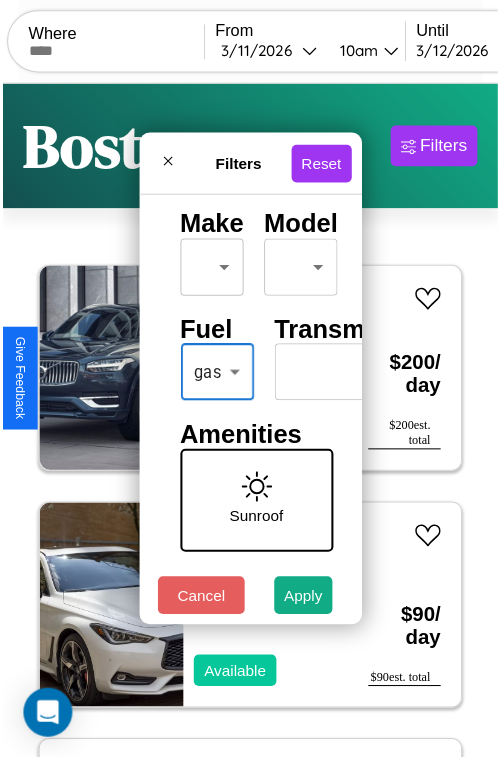 scroll, scrollTop: 59, scrollLeft: 0, axis: vertical 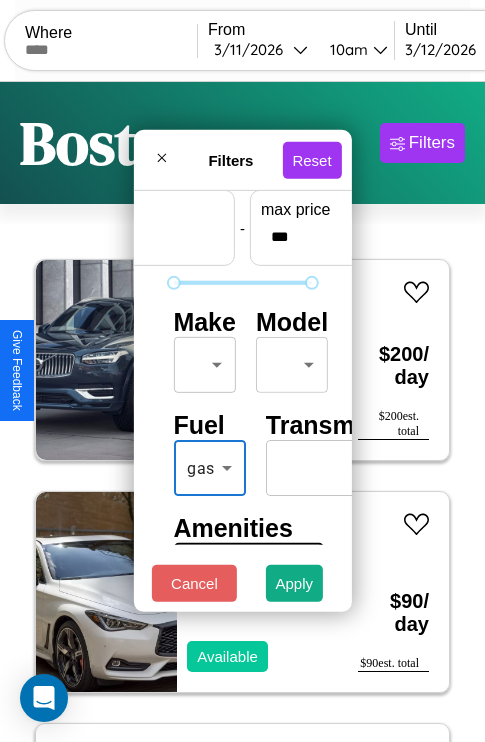 click on "CarGo Where From [DATE] [TIME] Until [DATE] [TIME] Become a Host Login Sign Up [CITY] Filters 117 cars in this area These cars can be picked up in this city. Volvo NR64 2021 Available $ 200 / day $ 200 est. total Infiniti Q50 2022 Available $ 90 / day $ 90 est. total Chrysler LASER 2014 Available $ 190 / day $ 190 est. total Volkswagen Golf 2021 Available $ 100 / day $ 100 est. total Toyota Scion xB 2016 Available $ 40 / day $ 40 est. total Ford [COMPANY] 2023 Unavailable $ 100 / day $ 100 est. total GMC Vandura 2021 Available $ 120 / day $ 120 est. total Volkswagen Jetta GLI 2014 Available $ 100 / day $ 100 est. total Jaguar XK 2016 Unavailable $ 90 / day $ 90 est. total Subaru Brat 2021 Available $ 80 / day $ 80 est. total Honda CN250 (Helix) 2023 Available $ 140 / day $ 140 est. total Fiat 124 Spider 2014 Available $ 180 / day $ 180 est. total Lexus RC 2019 Available $ 160 / day $ 160 Ferrari" at bounding box center (242, 412) 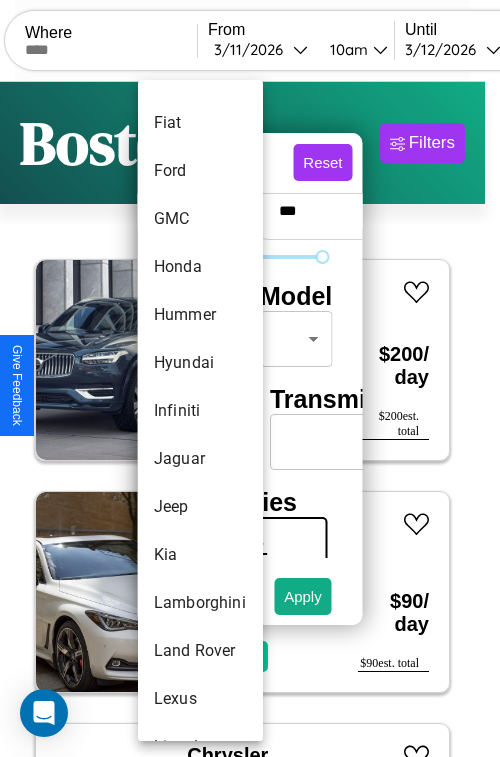 scroll, scrollTop: 614, scrollLeft: 0, axis: vertical 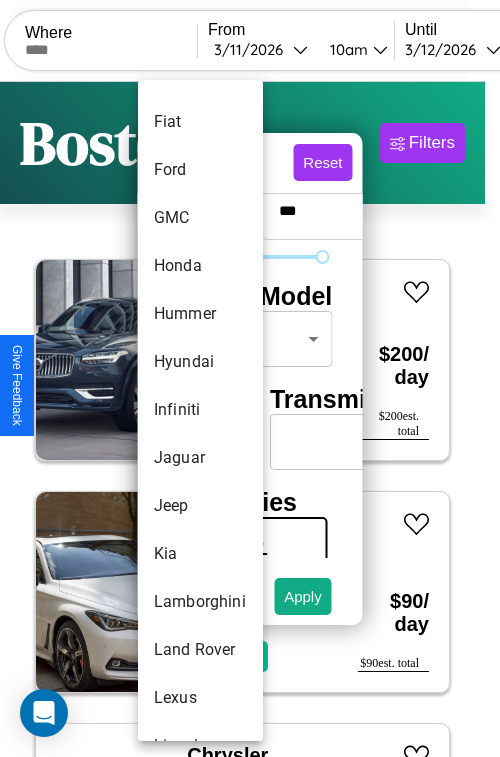 click on "Infiniti" at bounding box center (200, 410) 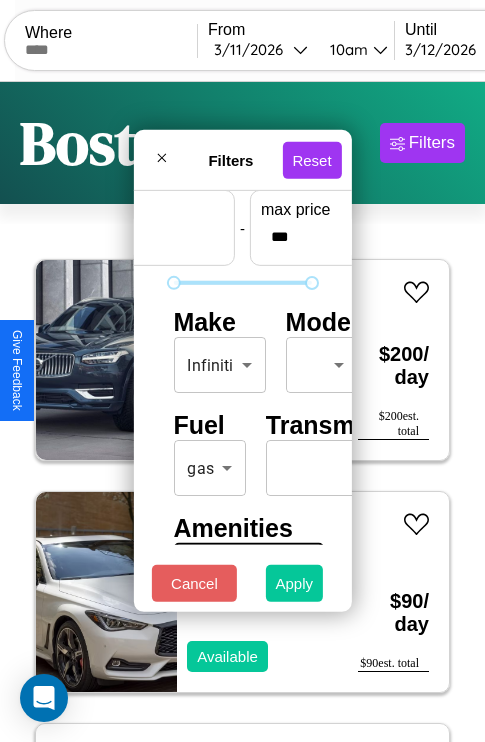 click on "Apply" at bounding box center (295, 583) 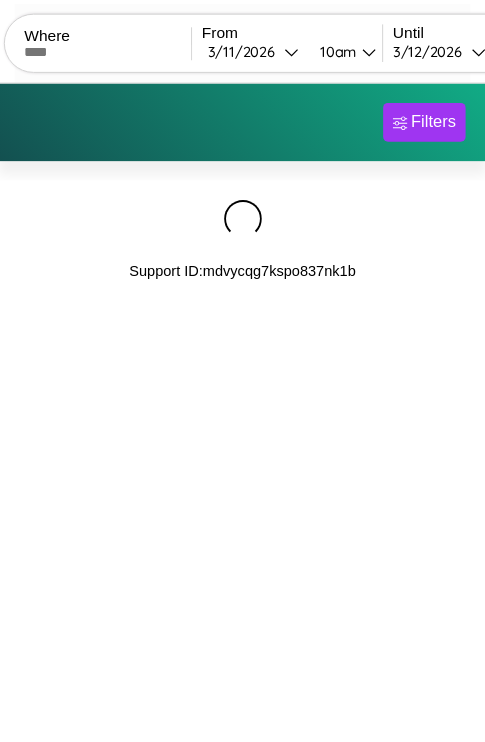 scroll, scrollTop: 0, scrollLeft: 0, axis: both 